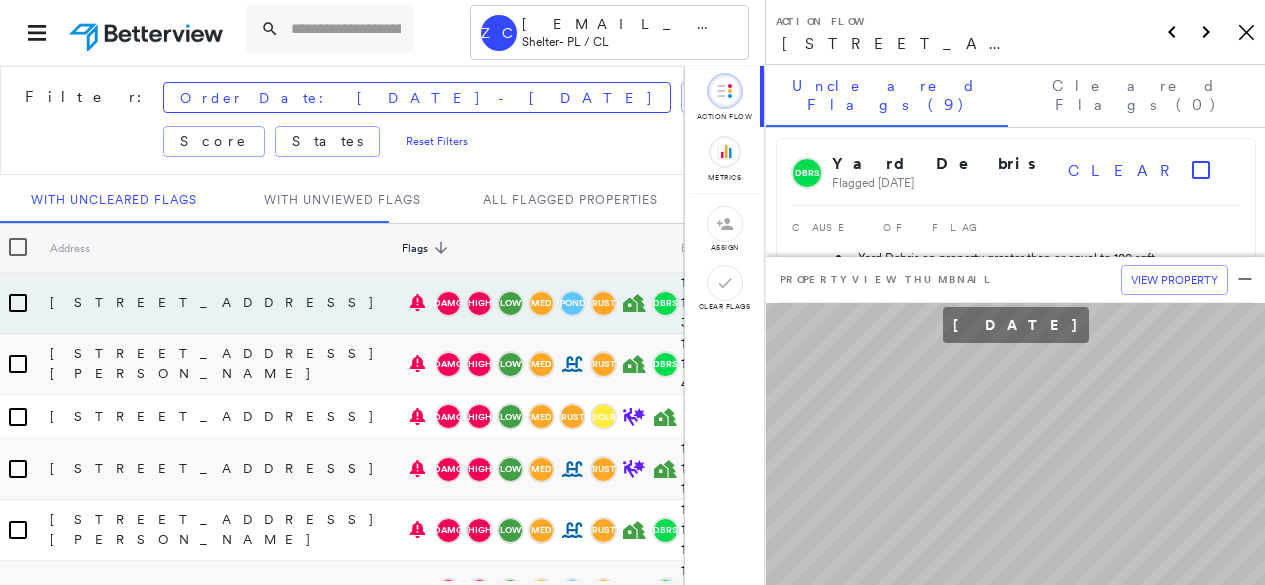scroll, scrollTop: 0, scrollLeft: 0, axis: both 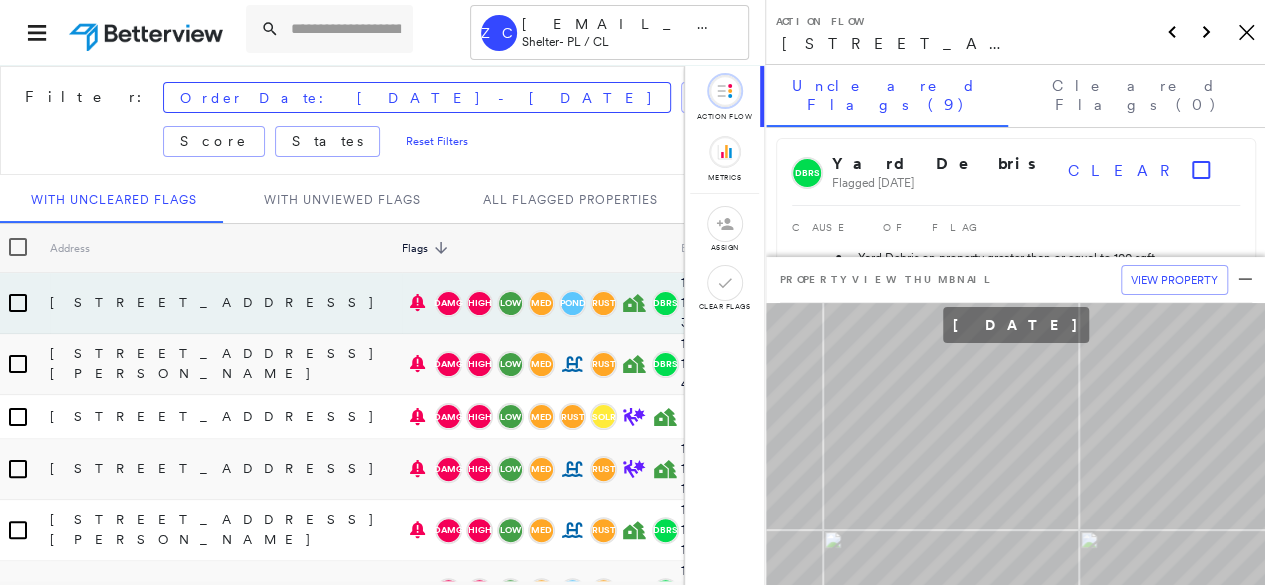 click 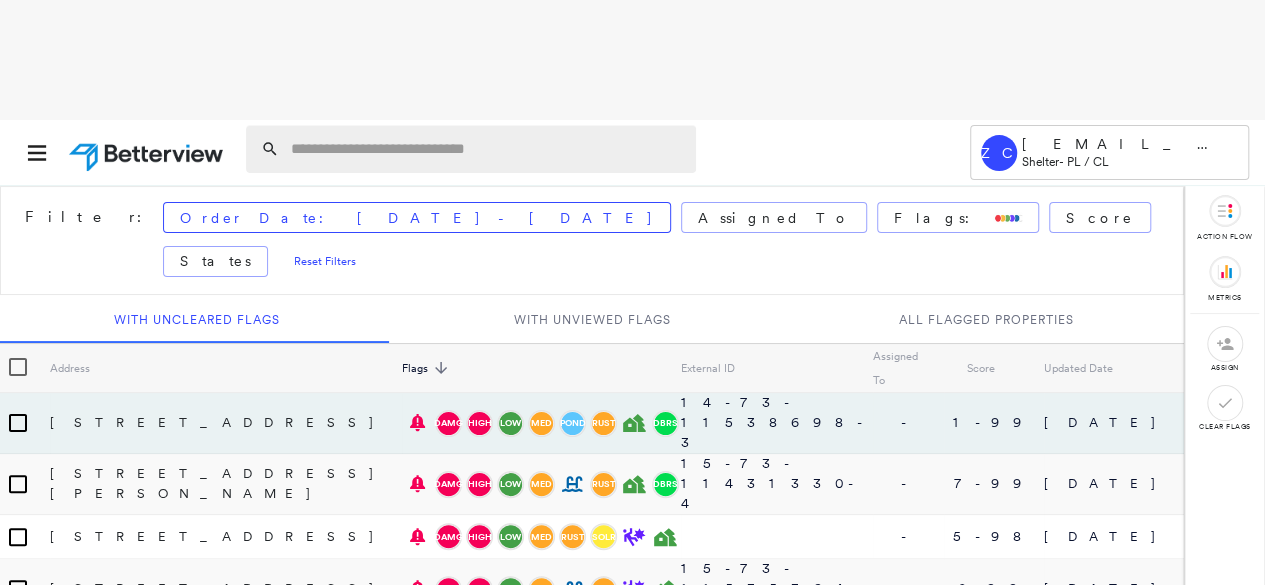 click at bounding box center (487, 149) 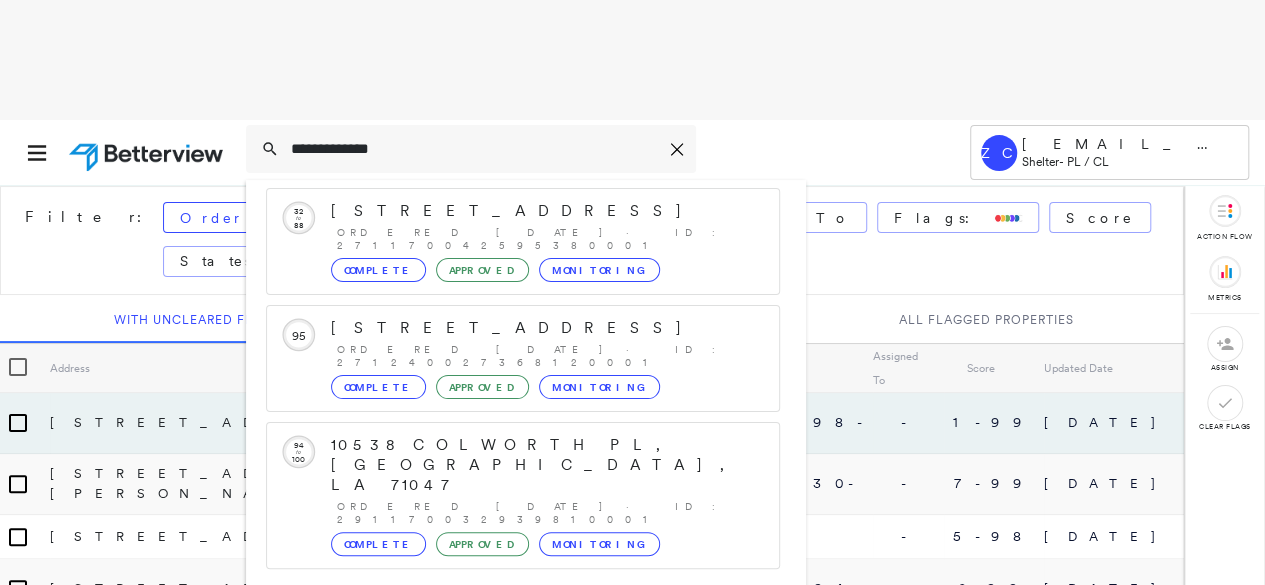 scroll, scrollTop: 232, scrollLeft: 0, axis: vertical 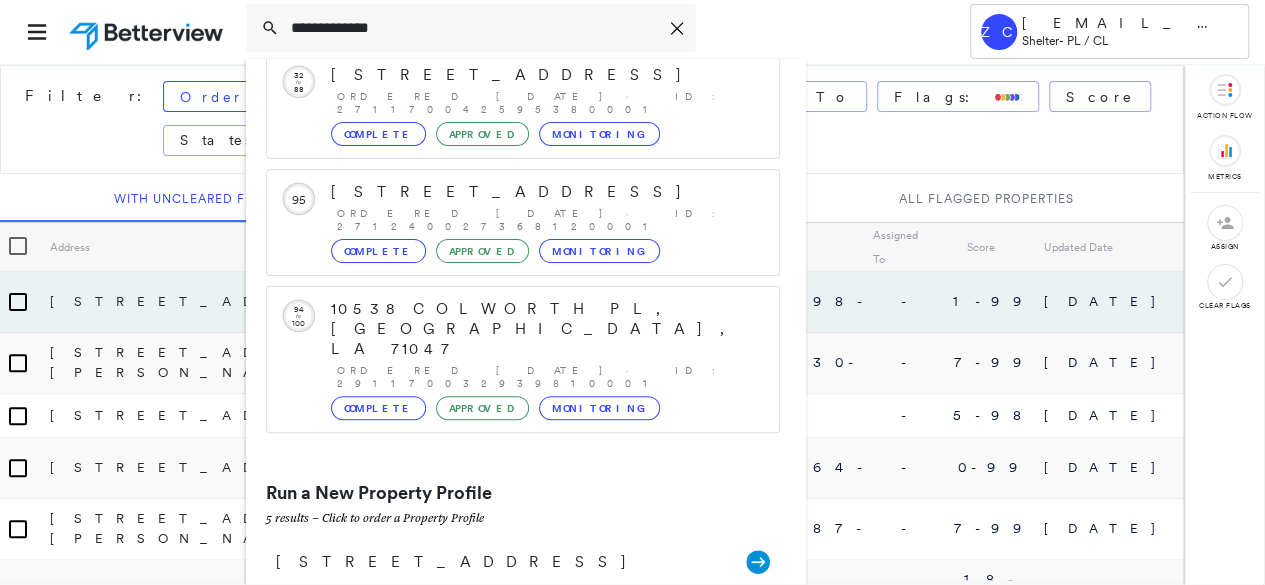 type on "**********" 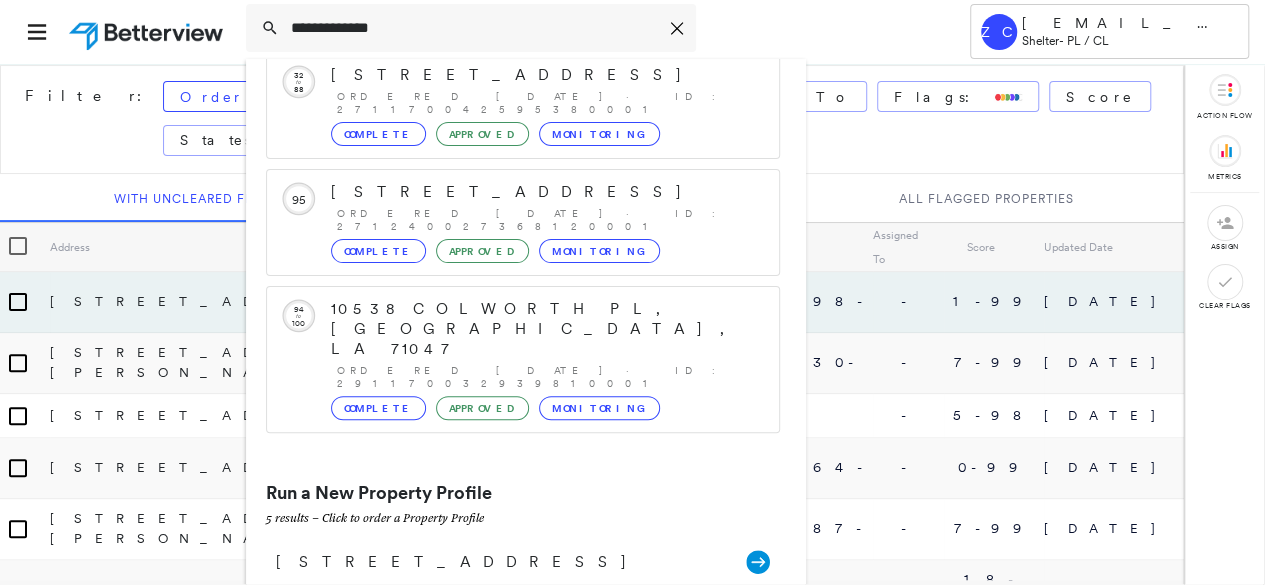 click on "[STREET_ADDRESS][US_STATE] Group Created with Sketch." at bounding box center [523, 651] 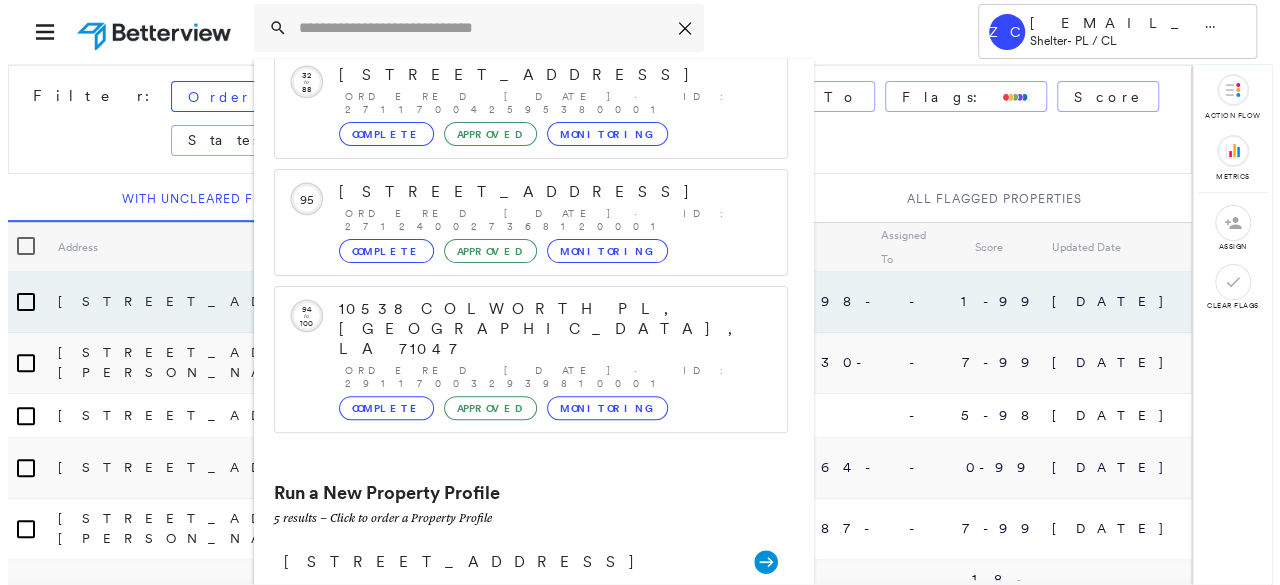 scroll, scrollTop: 0, scrollLeft: 0, axis: both 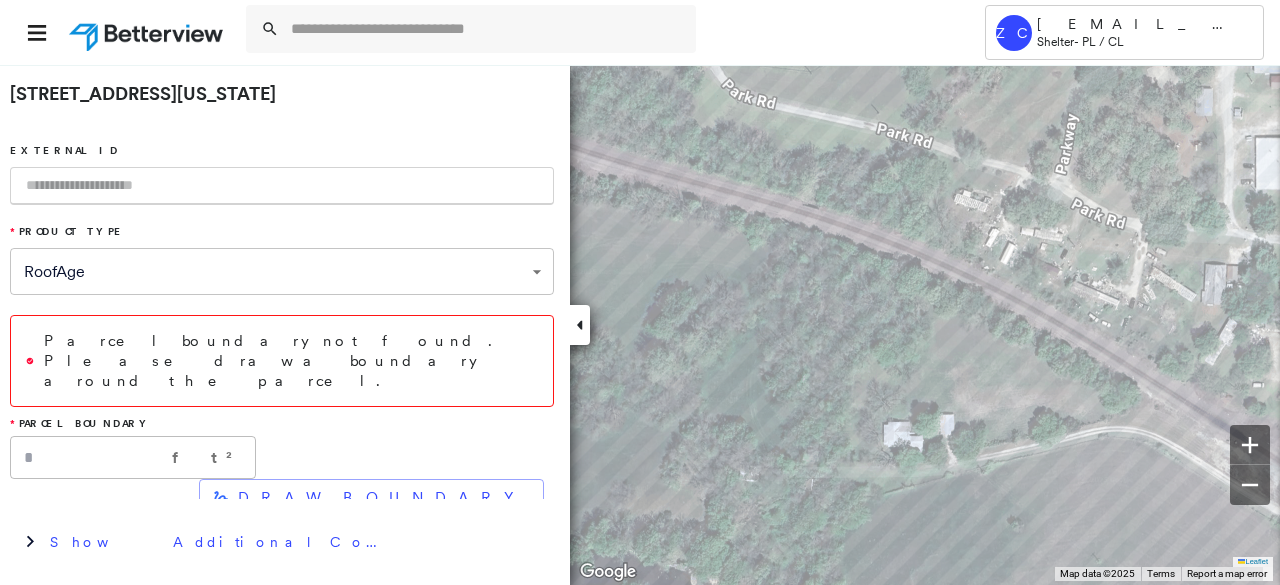 paste on "**********" 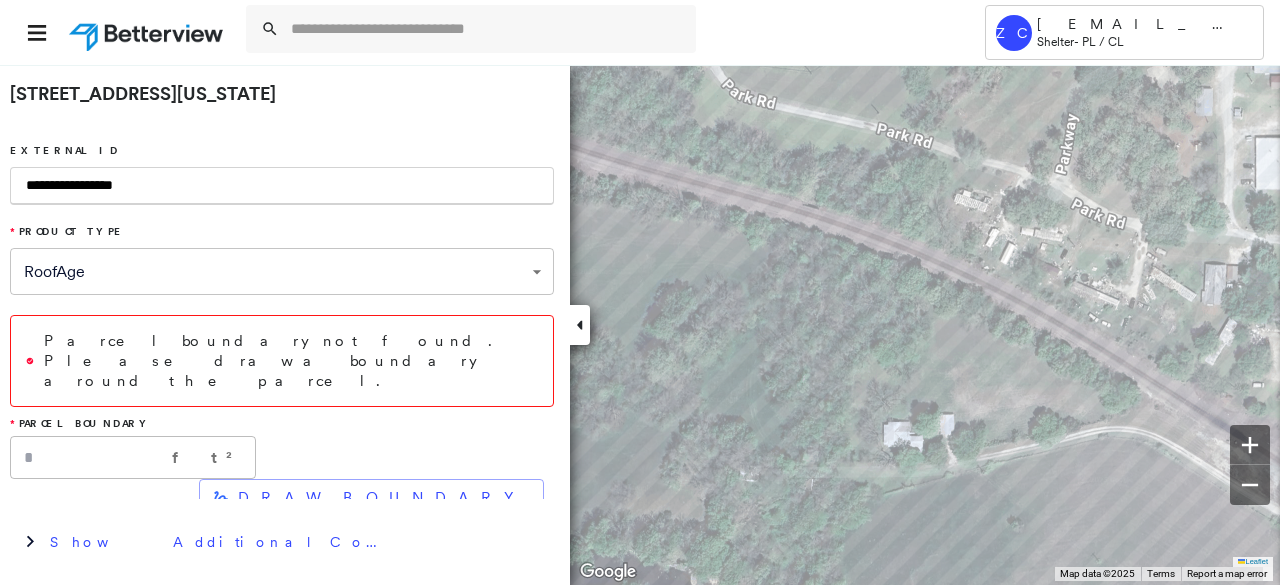 click at bounding box center (580, 325) 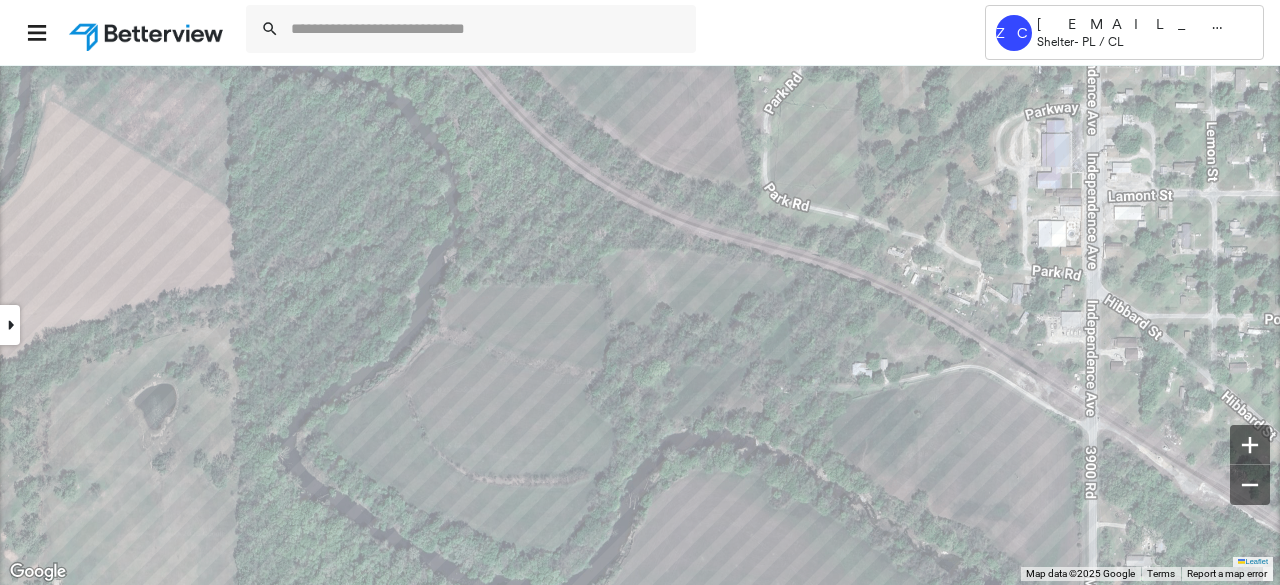 type on "**********" 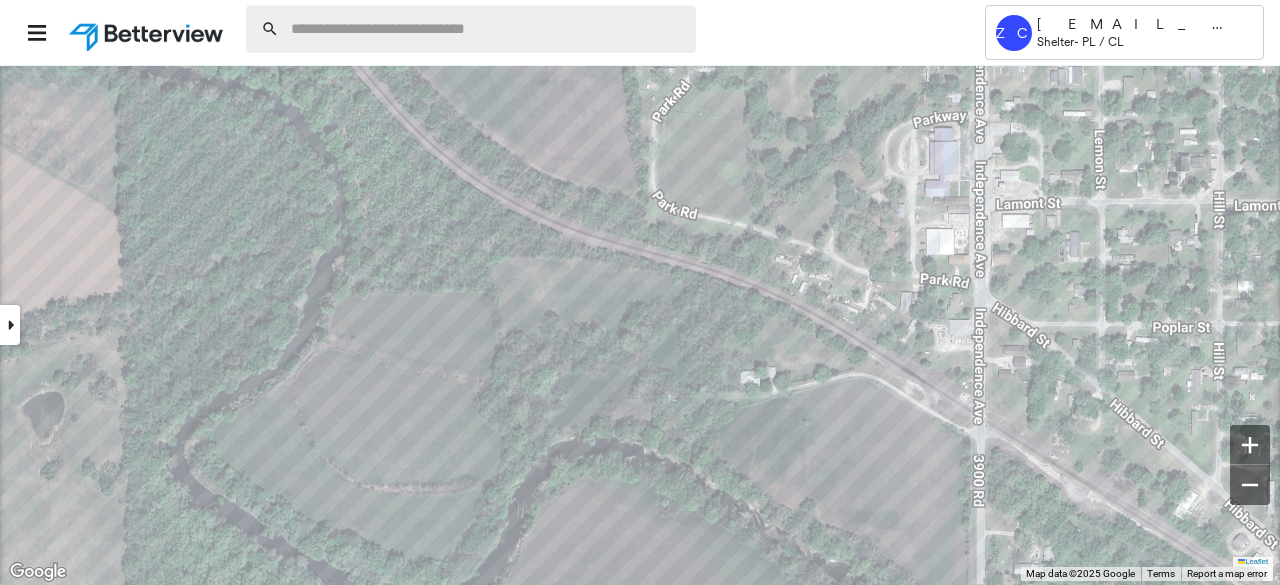click at bounding box center [487, 29] 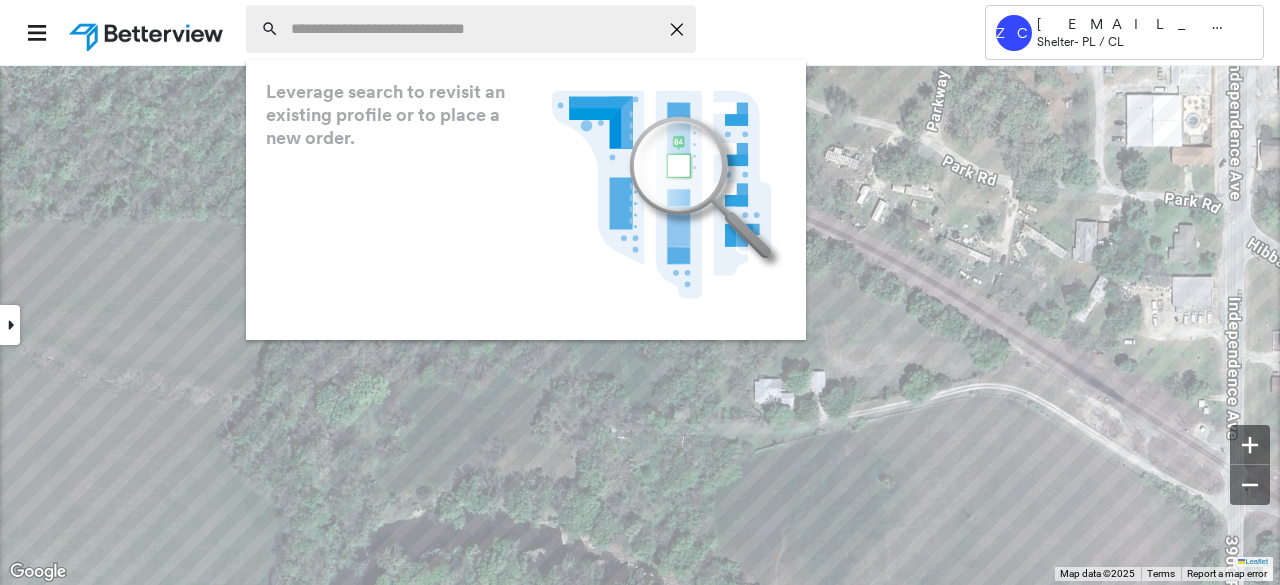 click 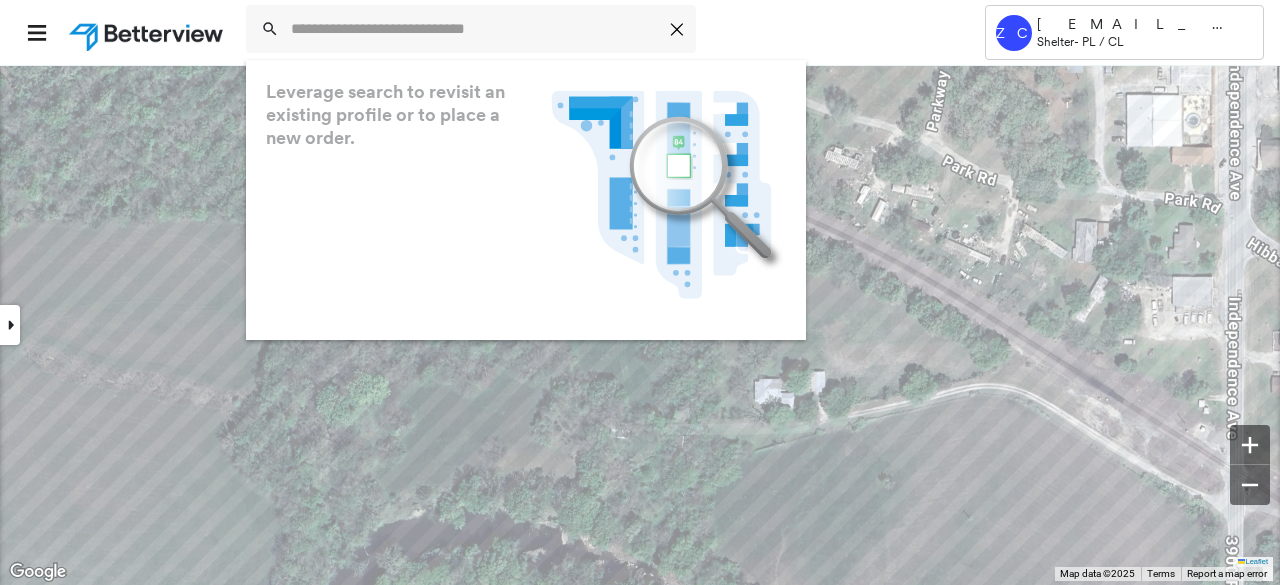 drag, startPoint x: 765, startPoint y: 323, endPoint x: 666, endPoint y: 149, distance: 200.19241 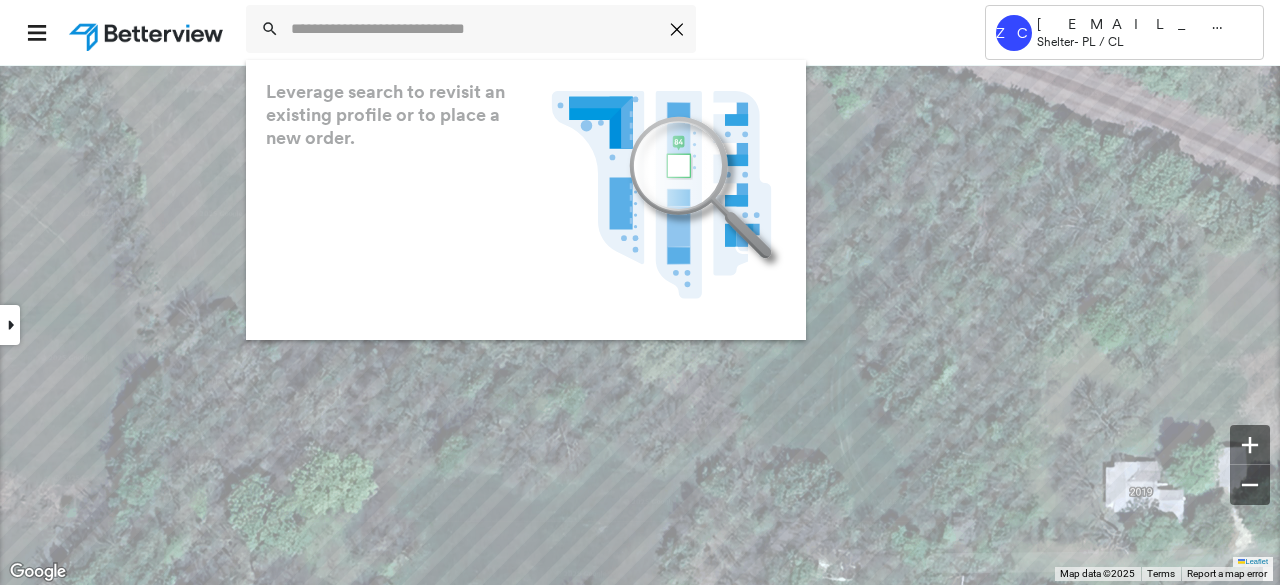 click on "**********" at bounding box center (640, 292) 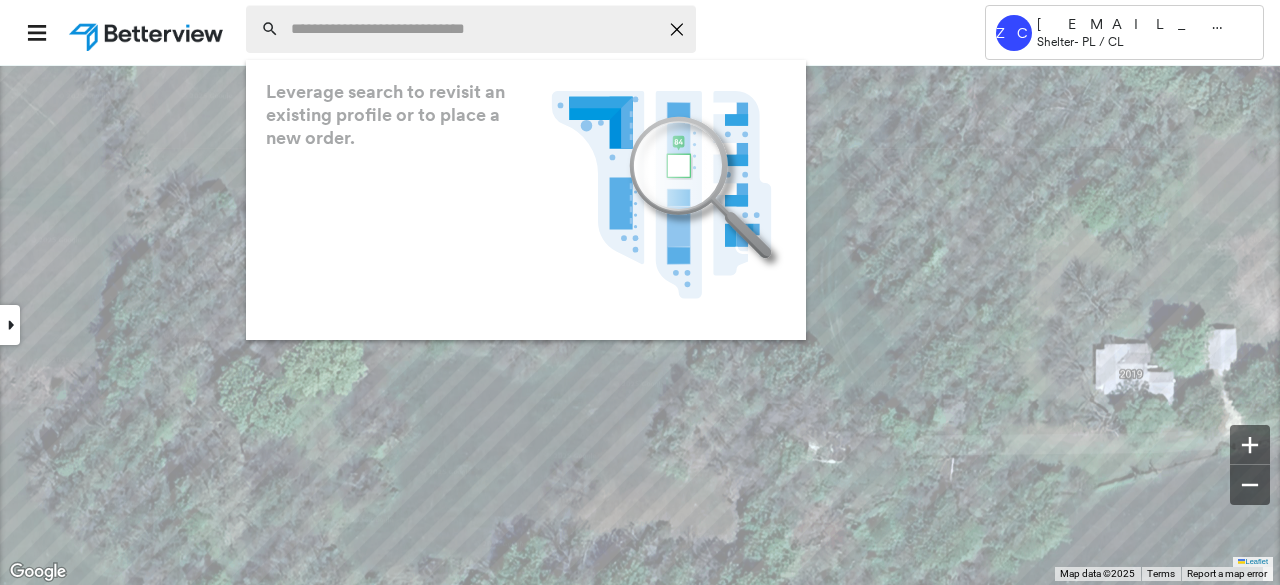 click at bounding box center [474, 29] 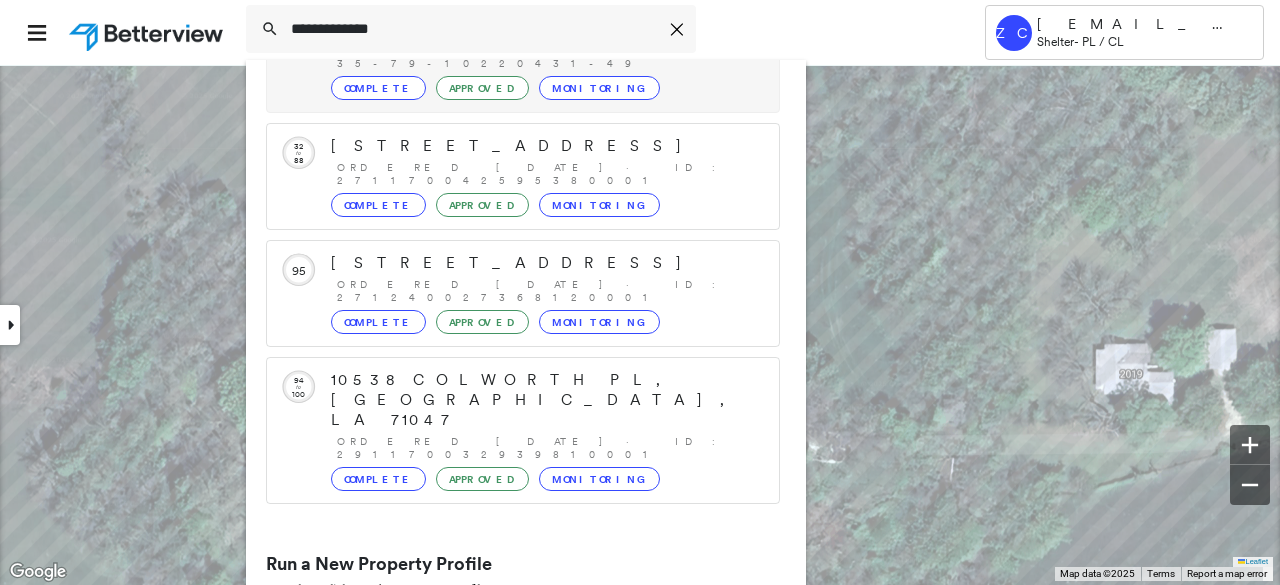 scroll, scrollTop: 232, scrollLeft: 0, axis: vertical 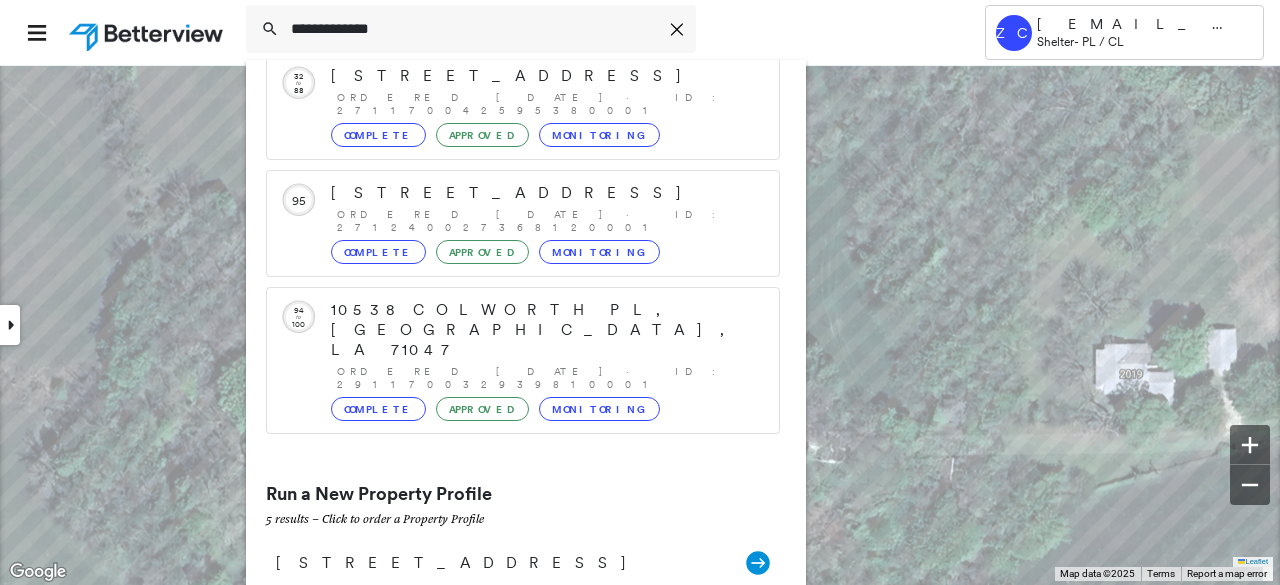 type on "**********" 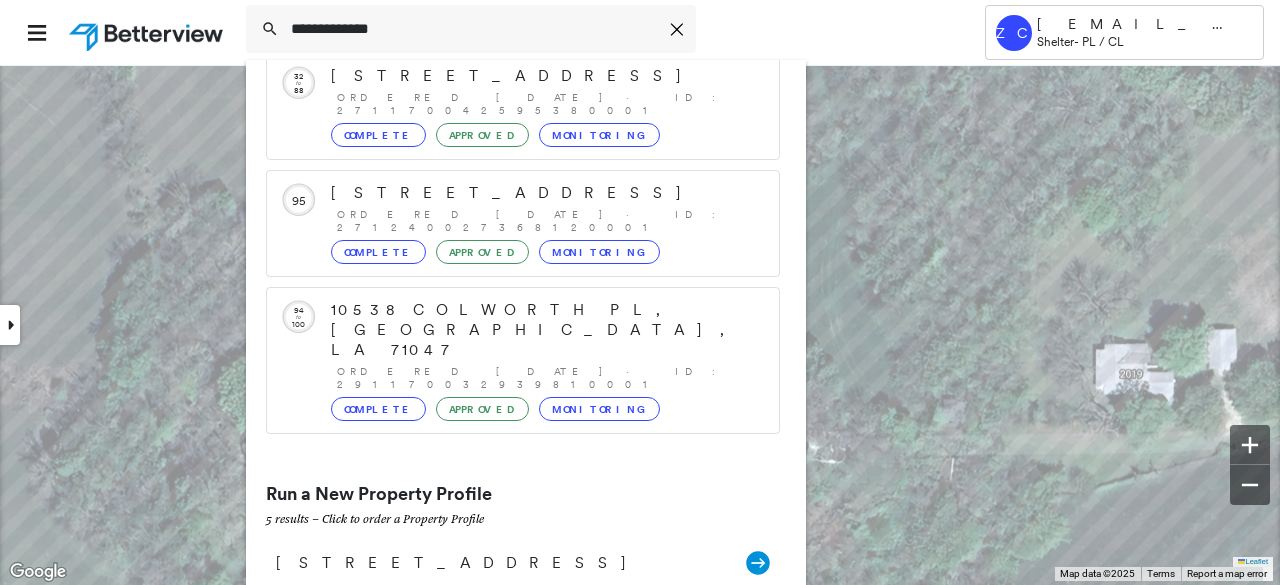 click 